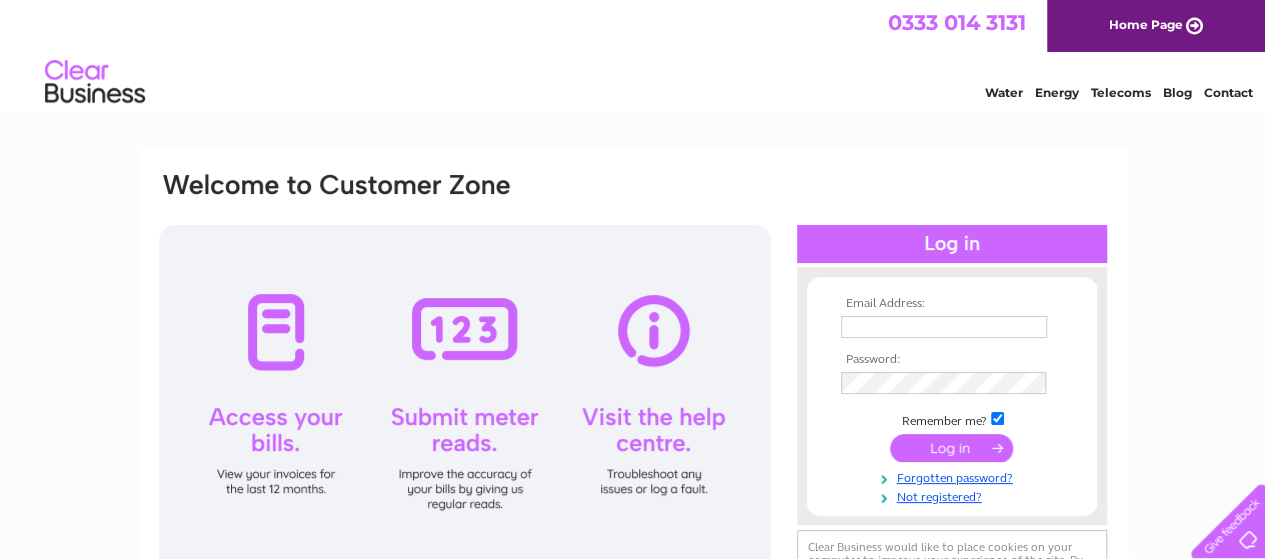 scroll, scrollTop: 0, scrollLeft: 0, axis: both 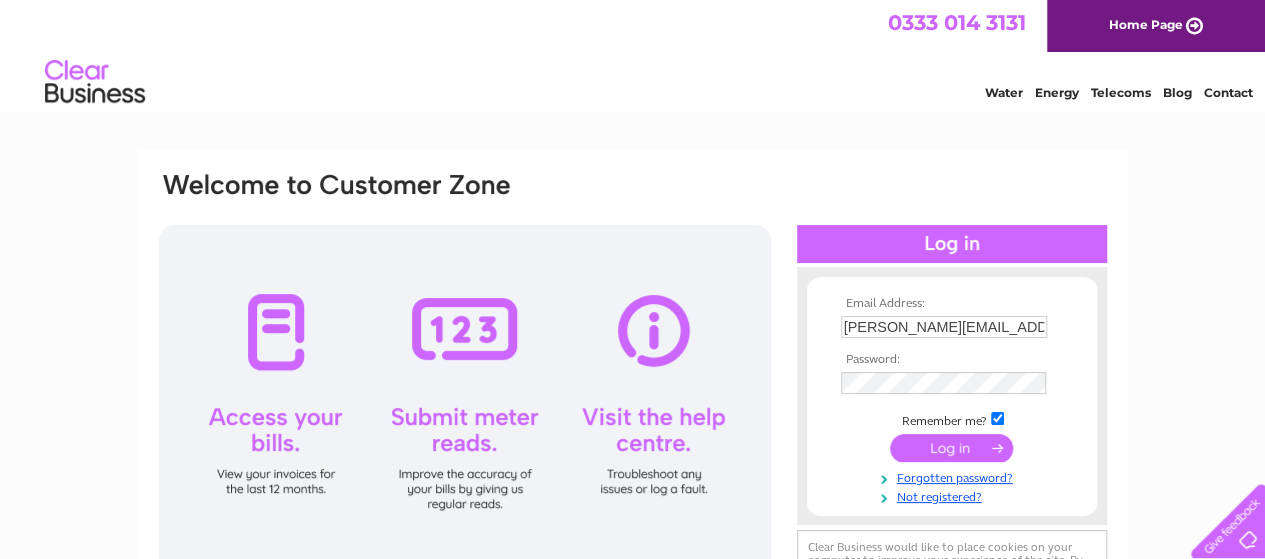 click at bounding box center [951, 448] 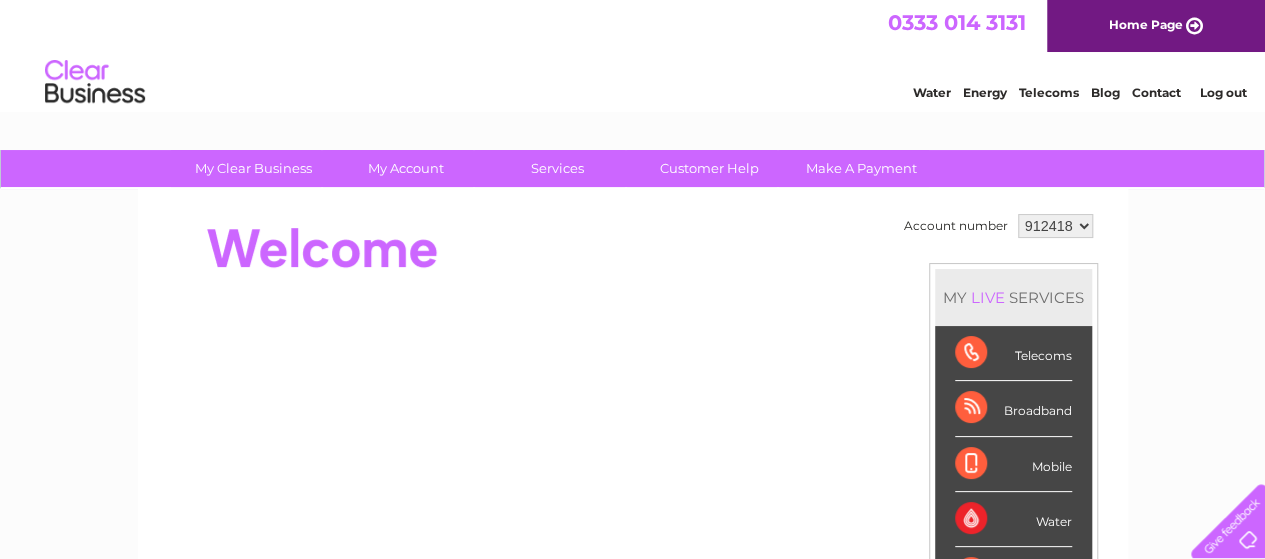 scroll, scrollTop: 0, scrollLeft: 0, axis: both 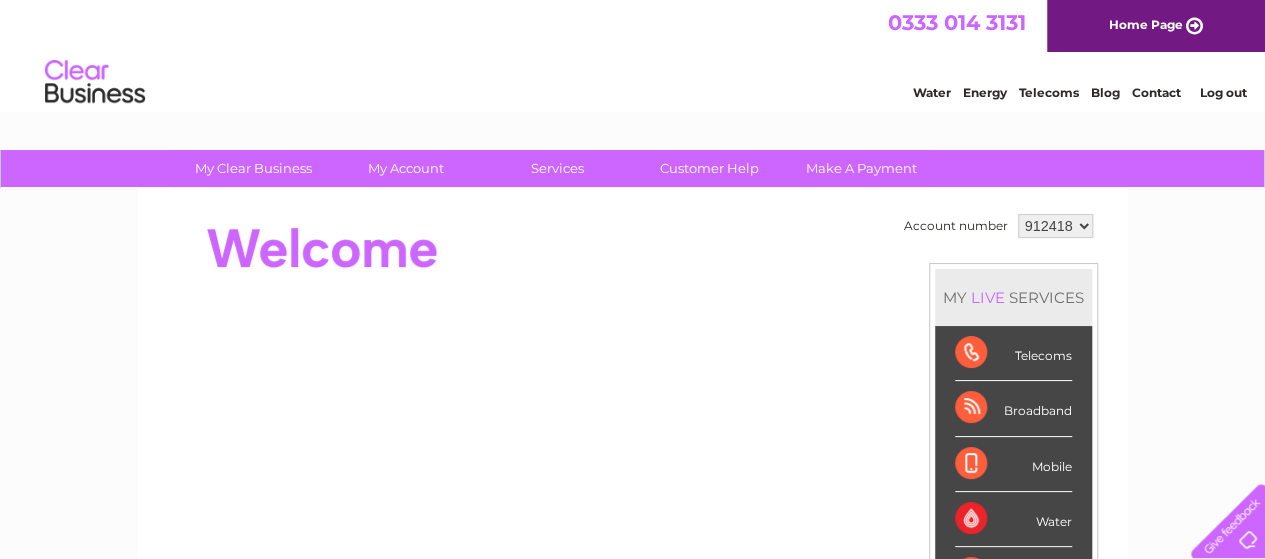 click on "912418
912419" at bounding box center (1055, 226) 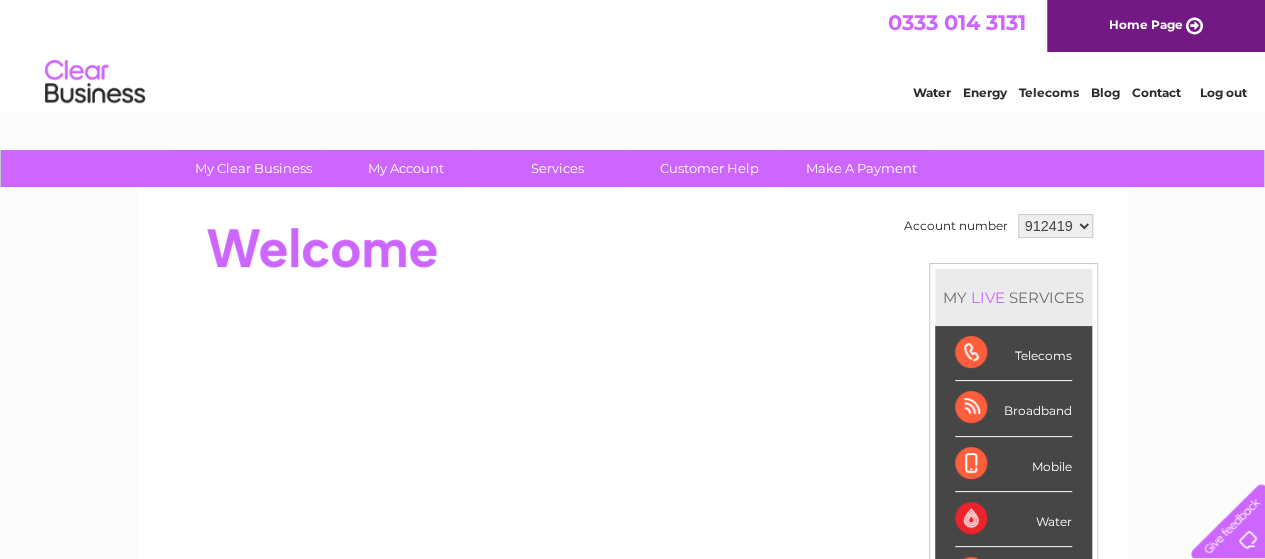 click on "912418
912419" at bounding box center [1055, 226] 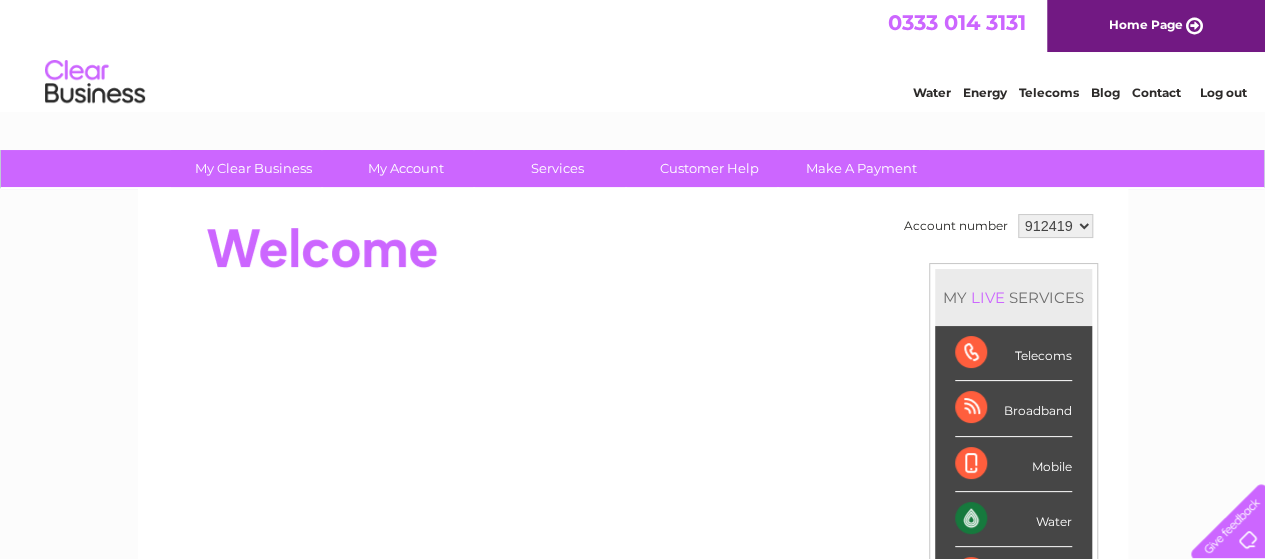 scroll, scrollTop: 0, scrollLeft: 0, axis: both 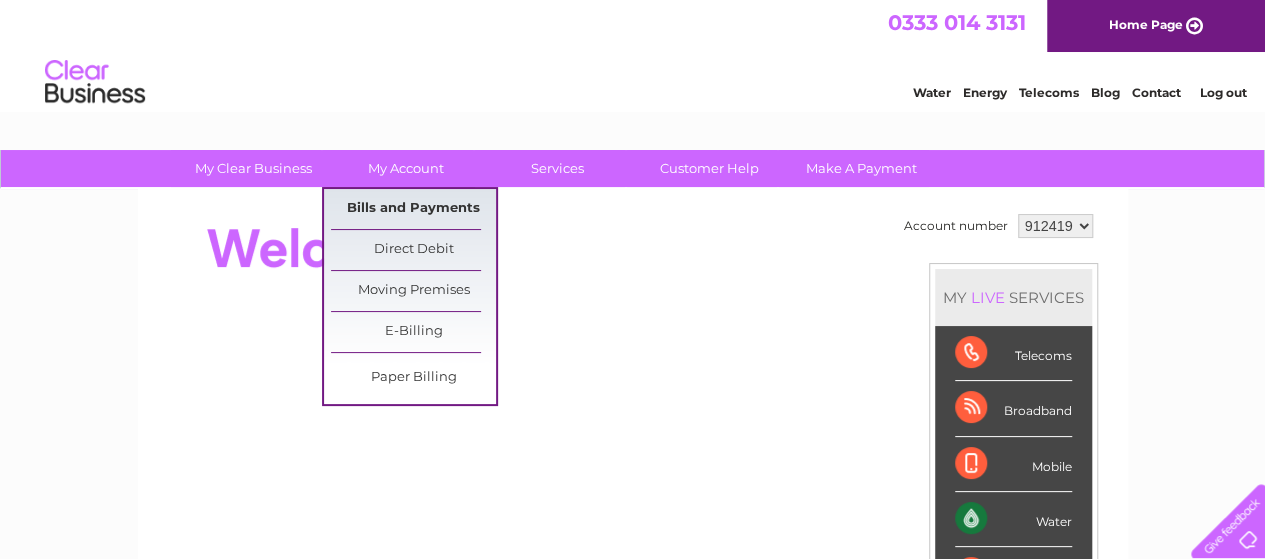 click on "Bills and Payments" at bounding box center (413, 209) 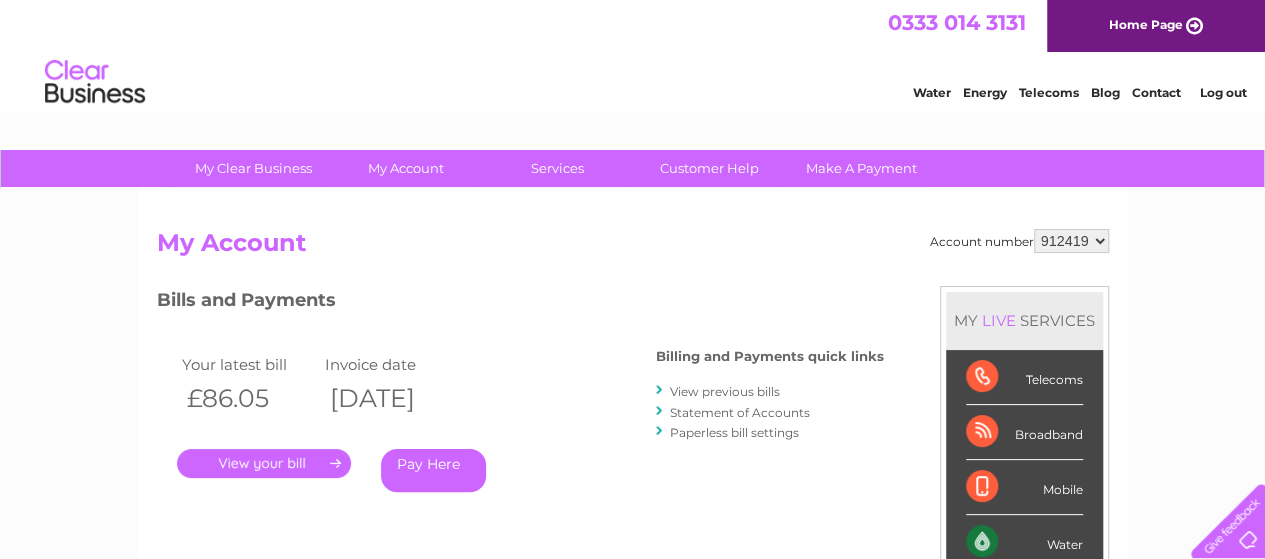 scroll, scrollTop: 0, scrollLeft: 0, axis: both 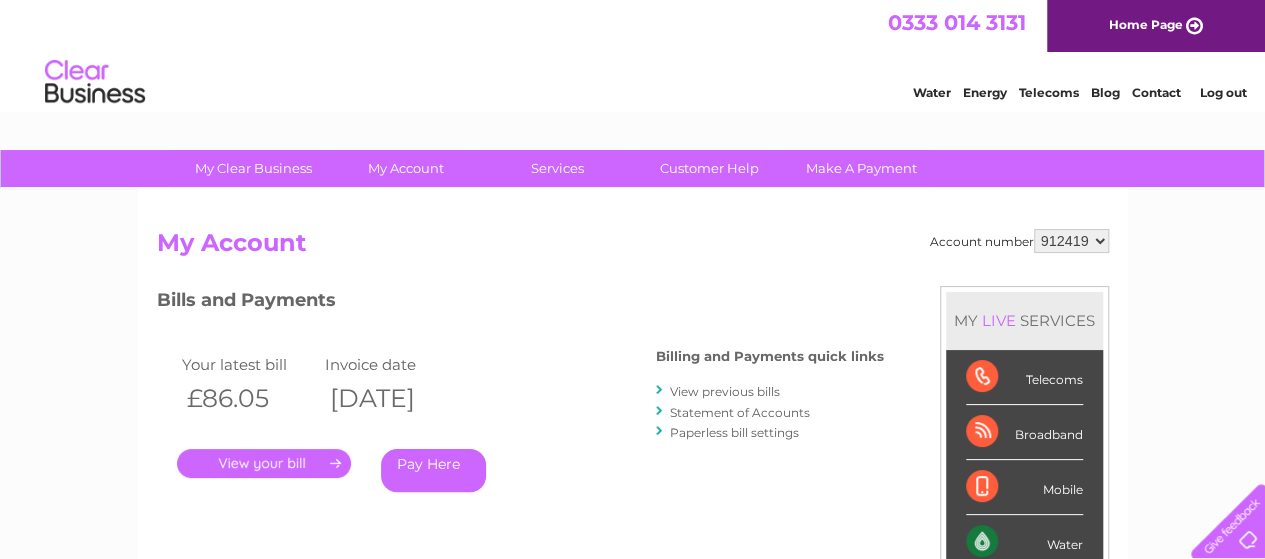 click on "912418
912419" at bounding box center (1071, 241) 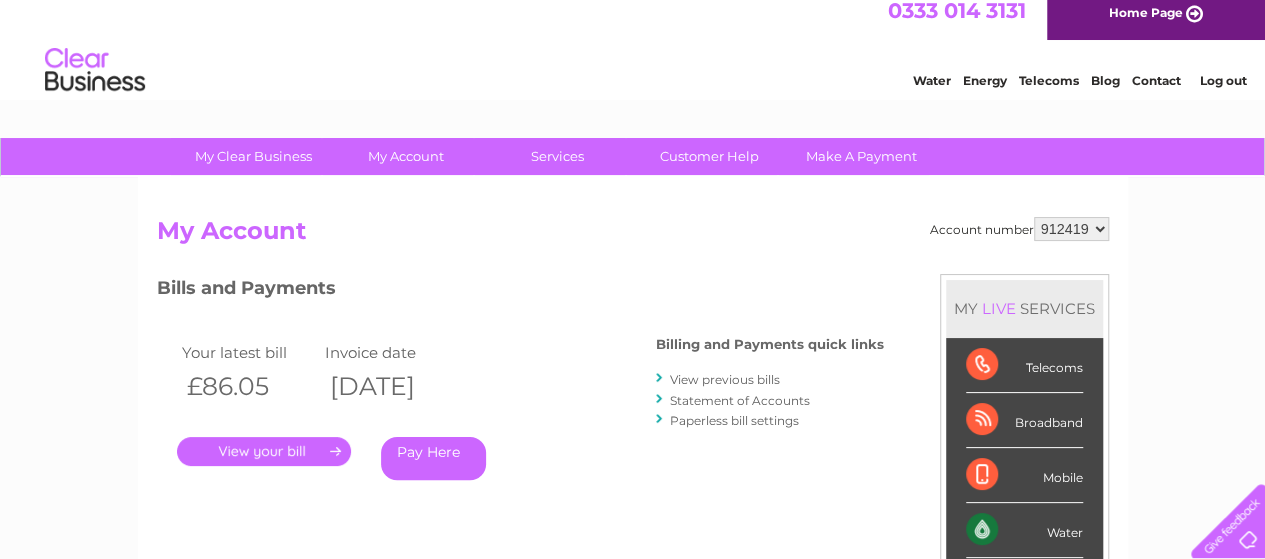 scroll, scrollTop: 0, scrollLeft: 0, axis: both 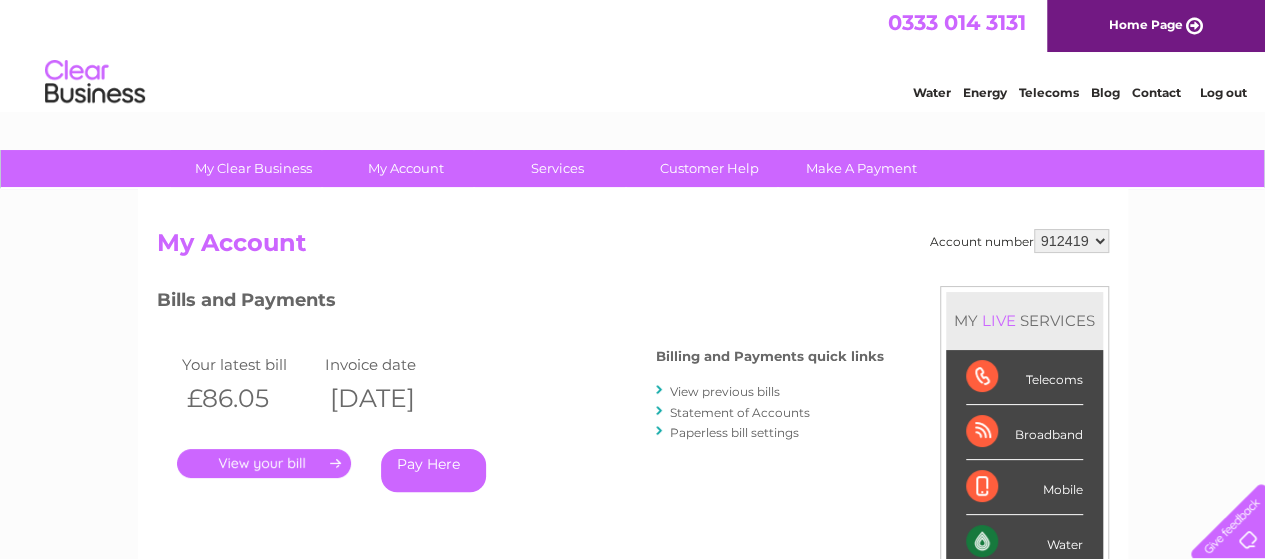 click on "912418
912419" at bounding box center [1071, 241] 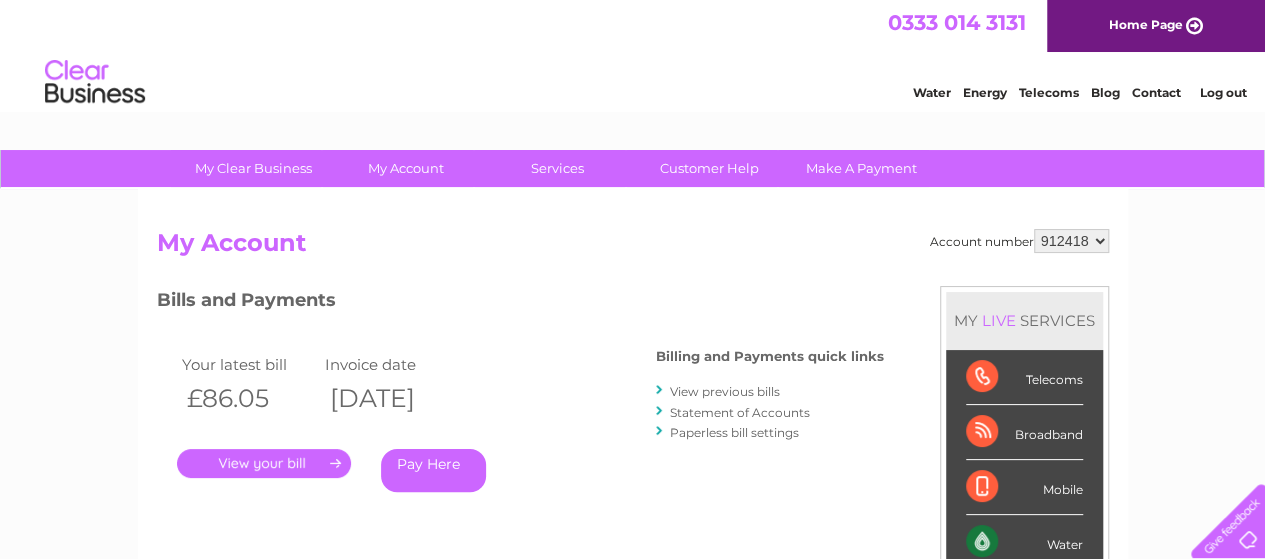 click on "912418
912419" at bounding box center [1071, 241] 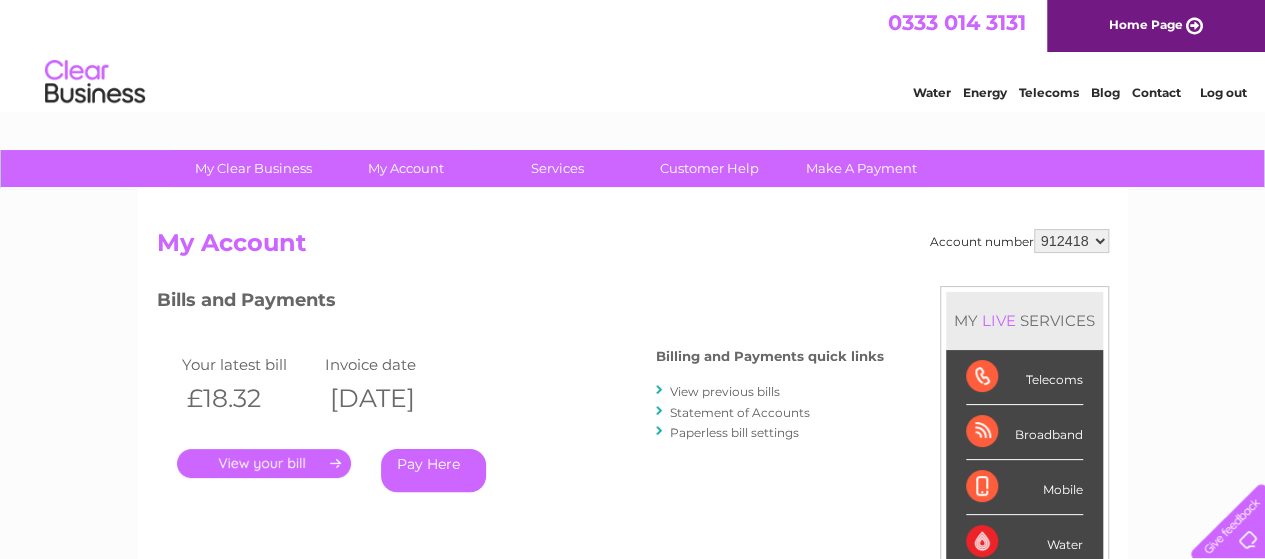 scroll, scrollTop: 0, scrollLeft: 0, axis: both 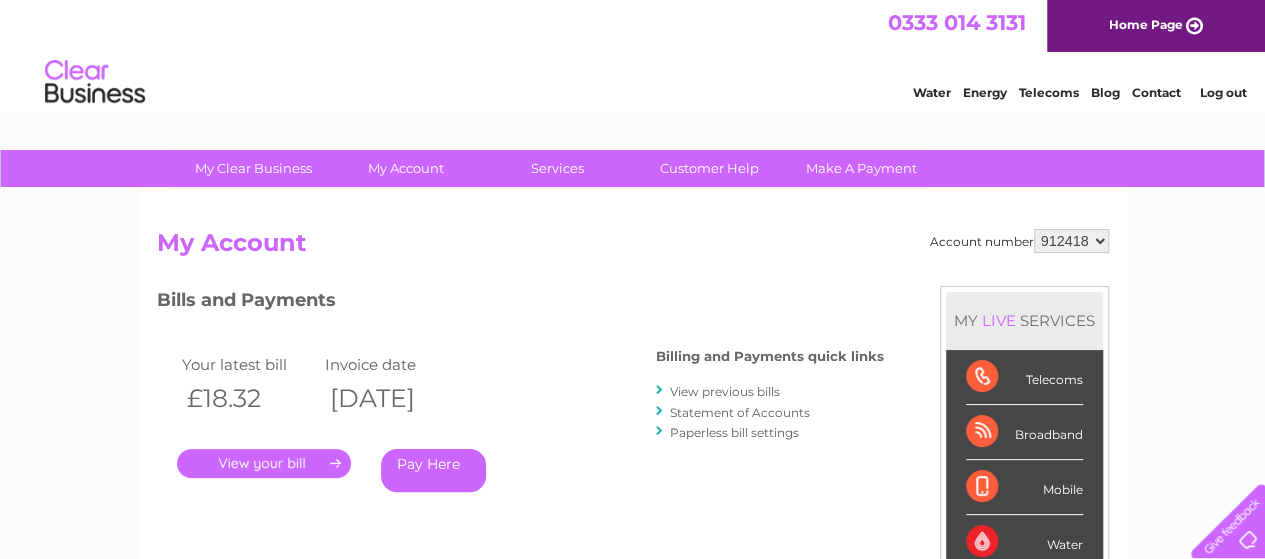 click on "912418
912419" at bounding box center (1071, 241) 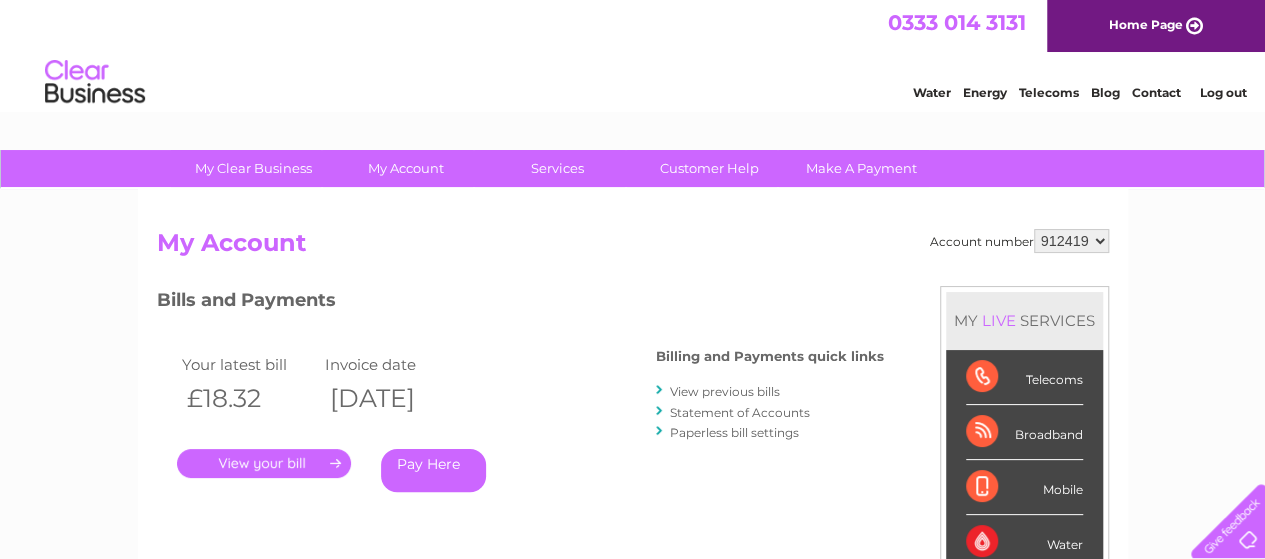 click on "912418
912419" at bounding box center [1071, 241] 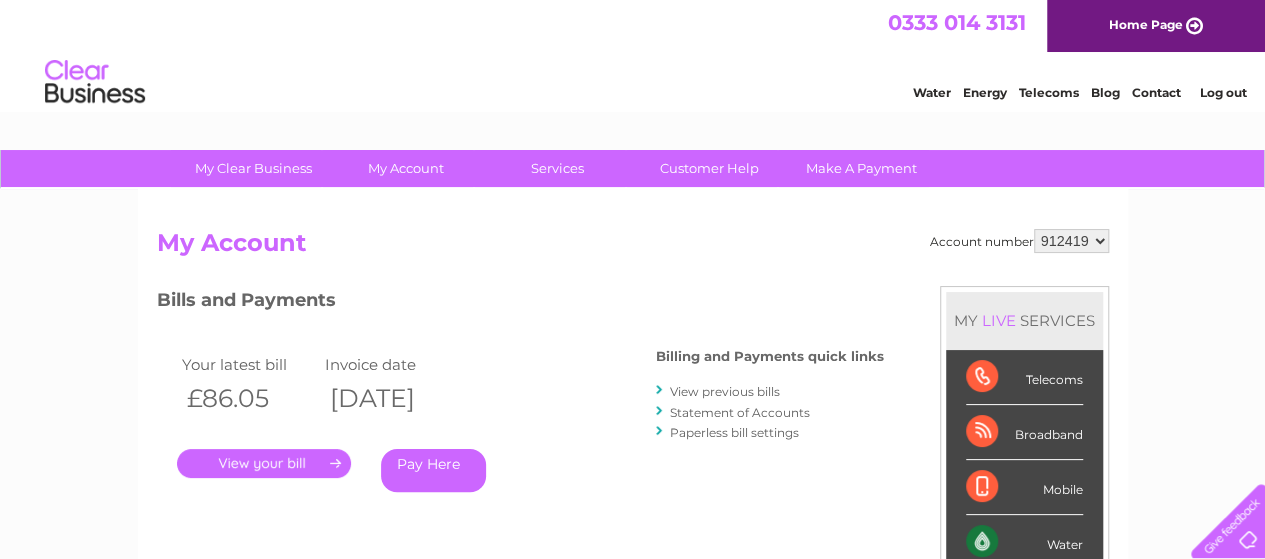 scroll, scrollTop: 0, scrollLeft: 0, axis: both 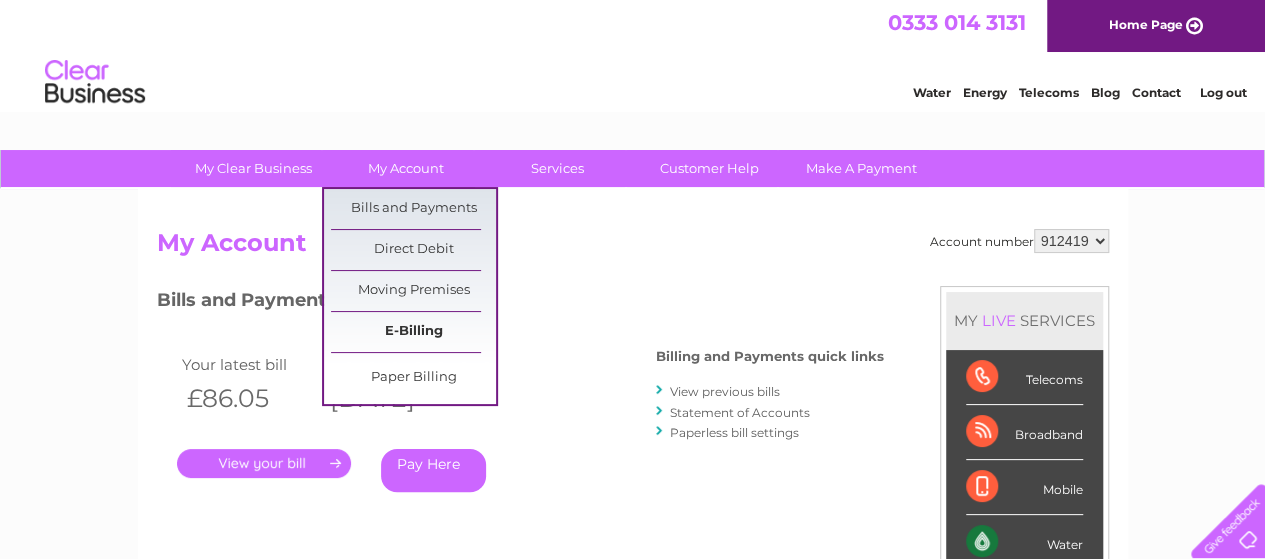 click on "E-Billing" at bounding box center [413, 332] 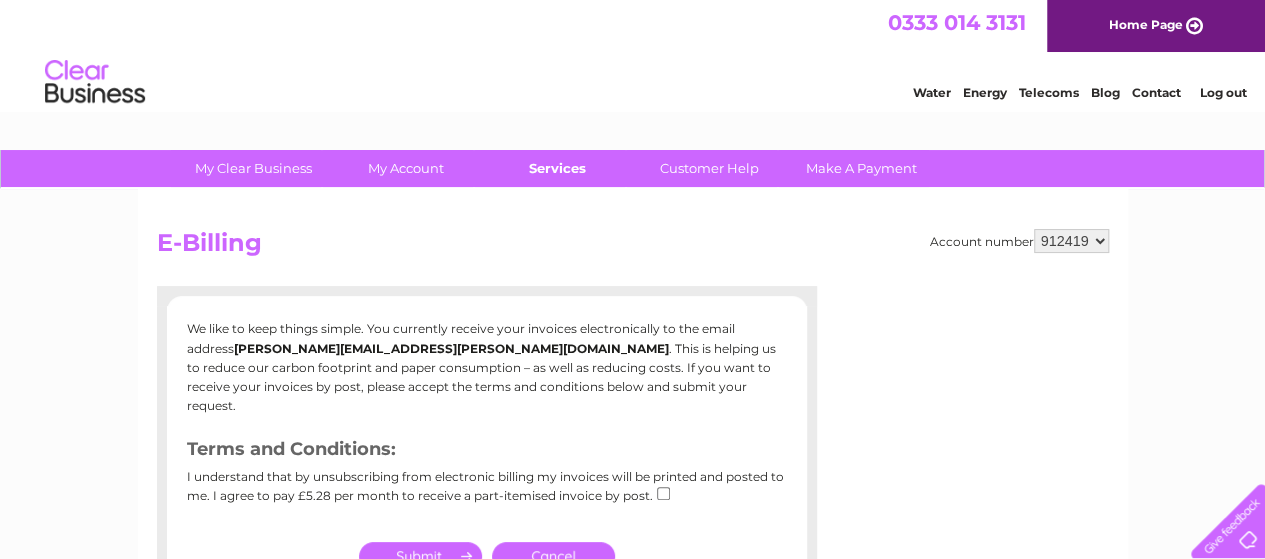 scroll, scrollTop: 0, scrollLeft: 0, axis: both 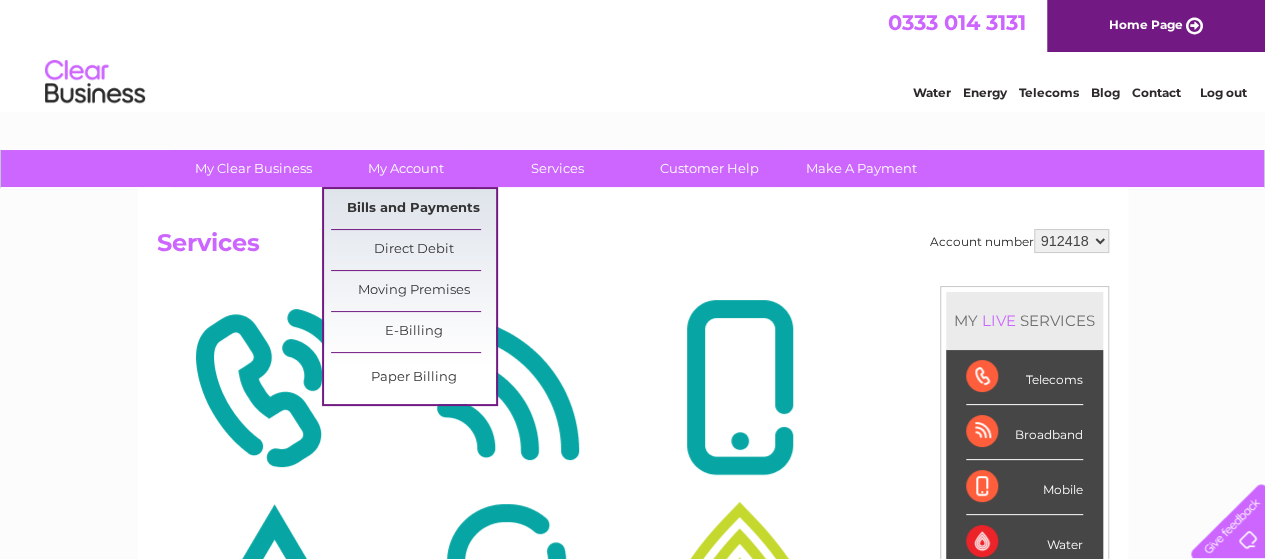 click on "Bills and Payments" at bounding box center (413, 209) 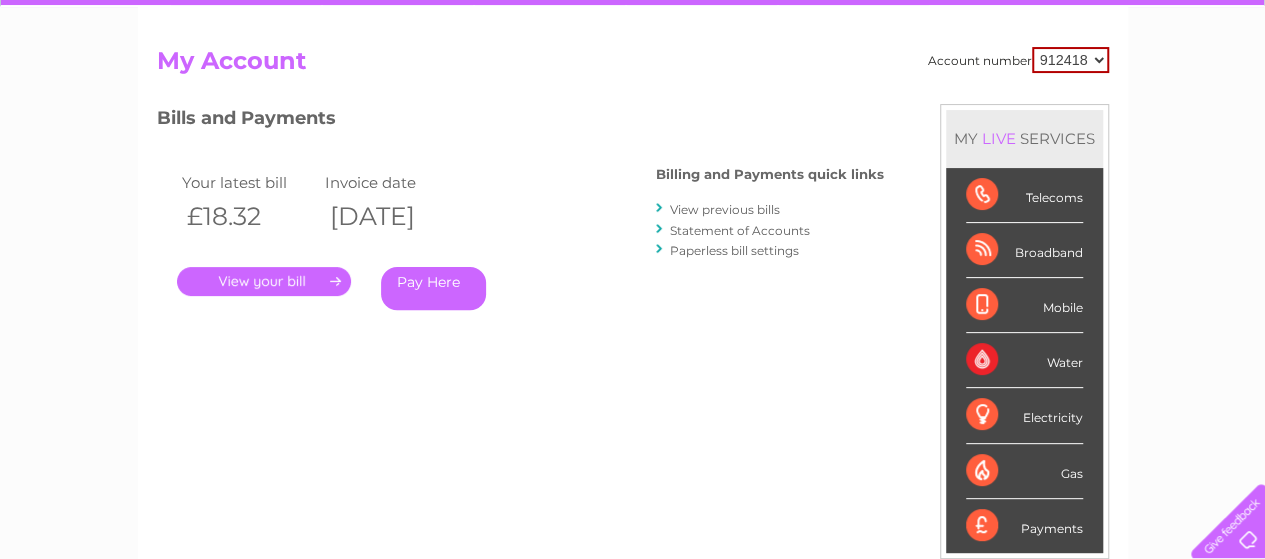 scroll, scrollTop: 200, scrollLeft: 0, axis: vertical 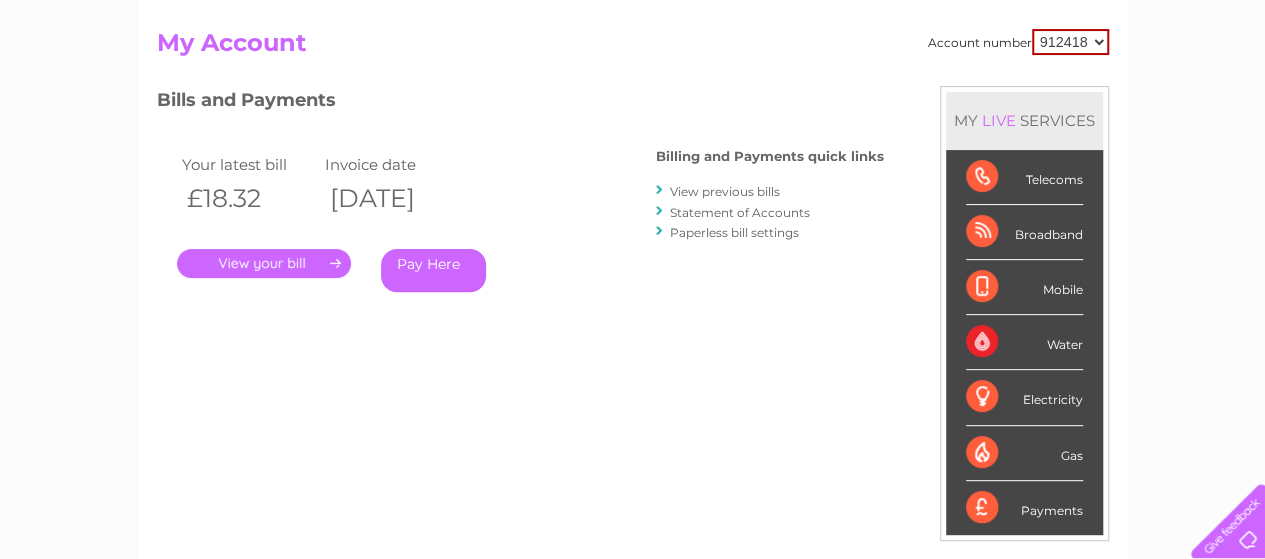 click on "912418
912419" at bounding box center [1070, 42] 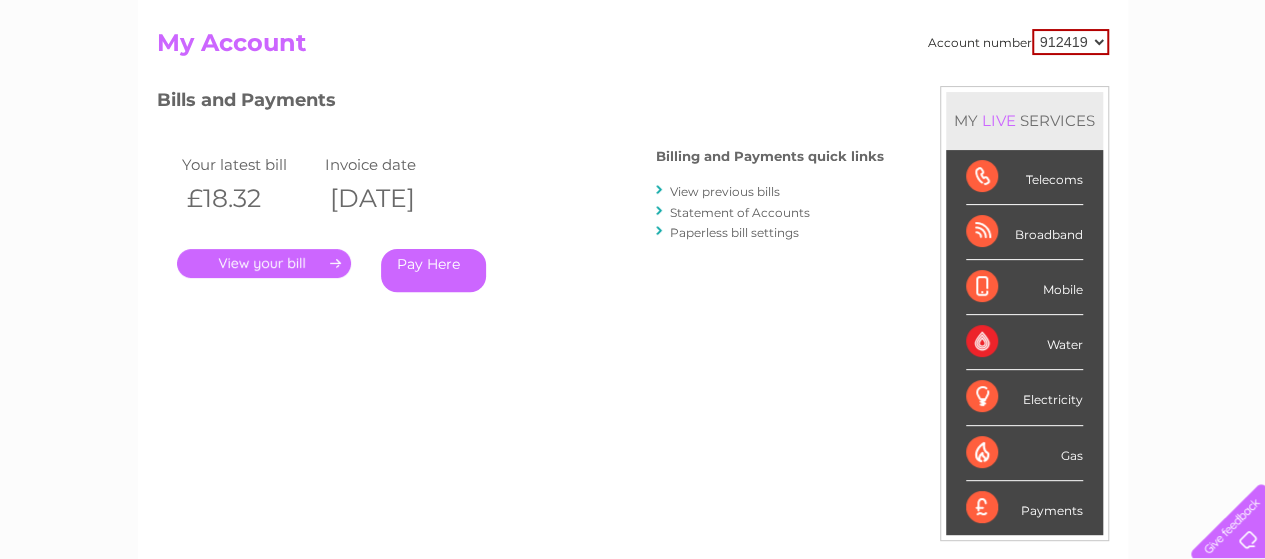 click on "912418
912419" at bounding box center (1070, 42) 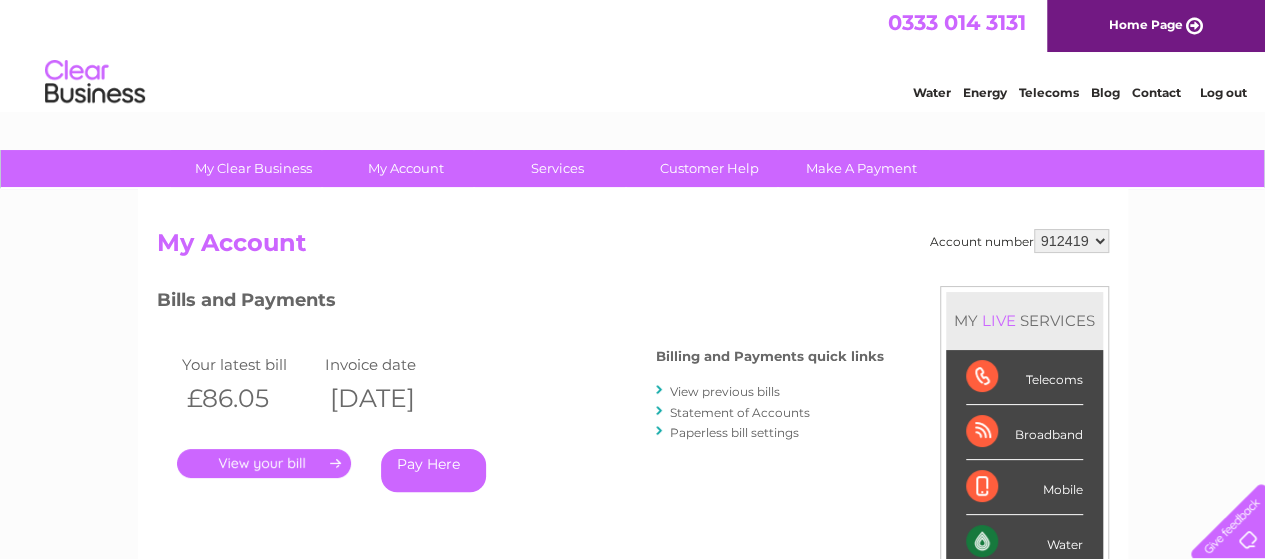 scroll, scrollTop: 0, scrollLeft: 0, axis: both 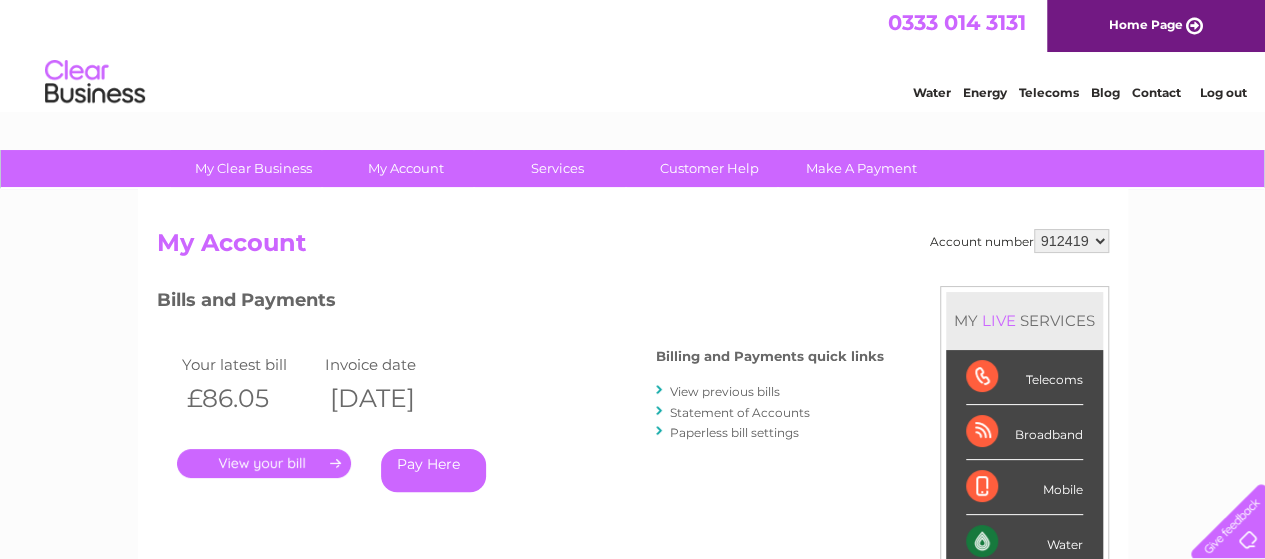 click on "." at bounding box center [264, 463] 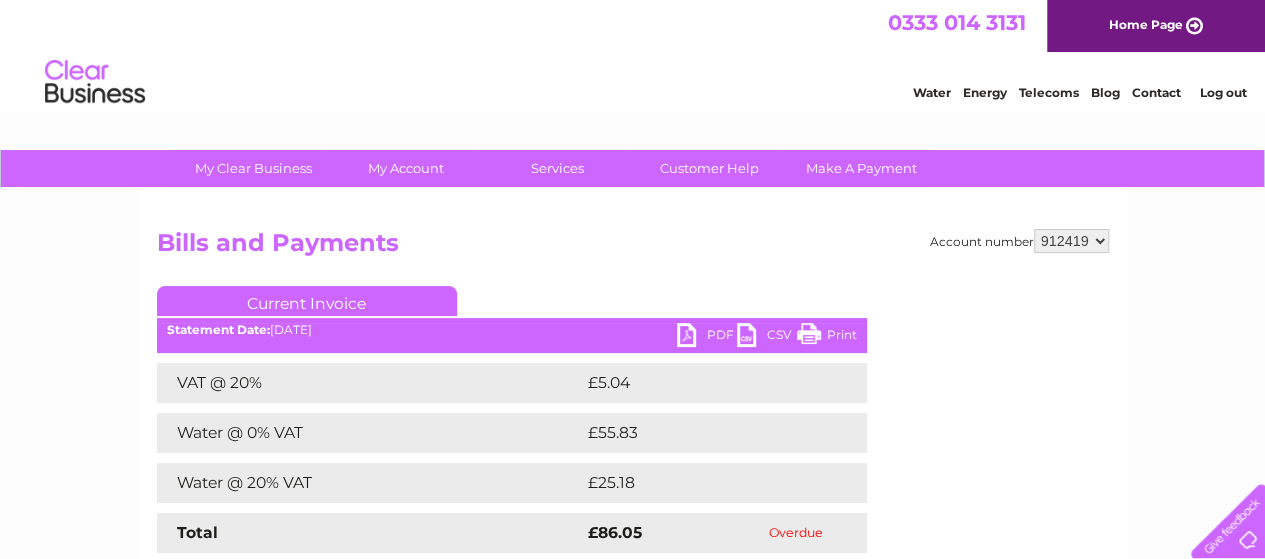 scroll, scrollTop: 0, scrollLeft: 0, axis: both 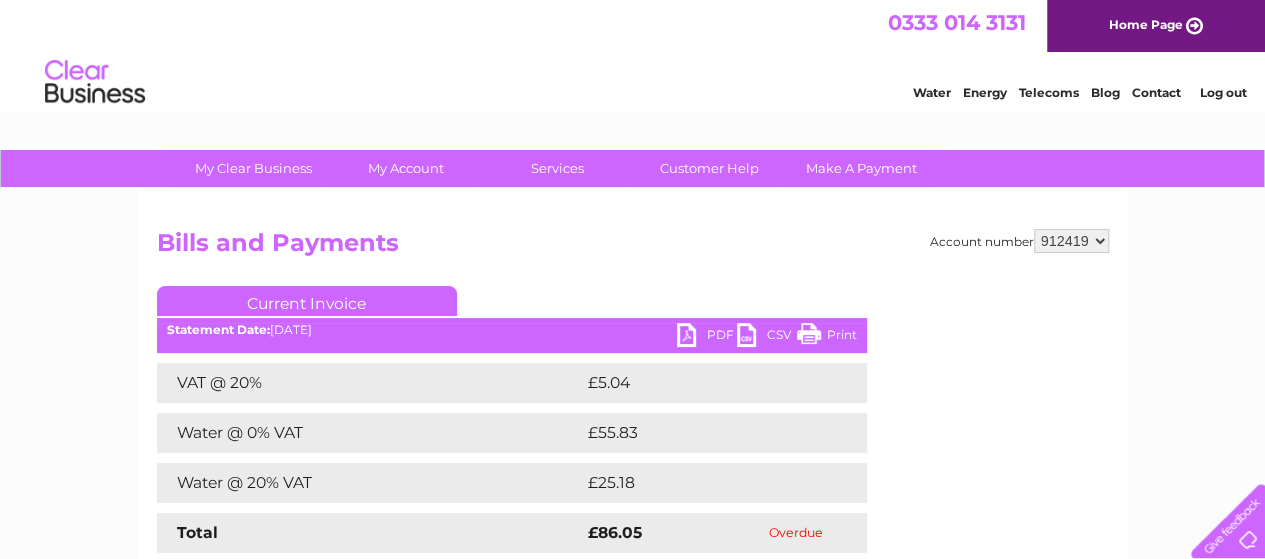 click on "PDF" at bounding box center [707, 337] 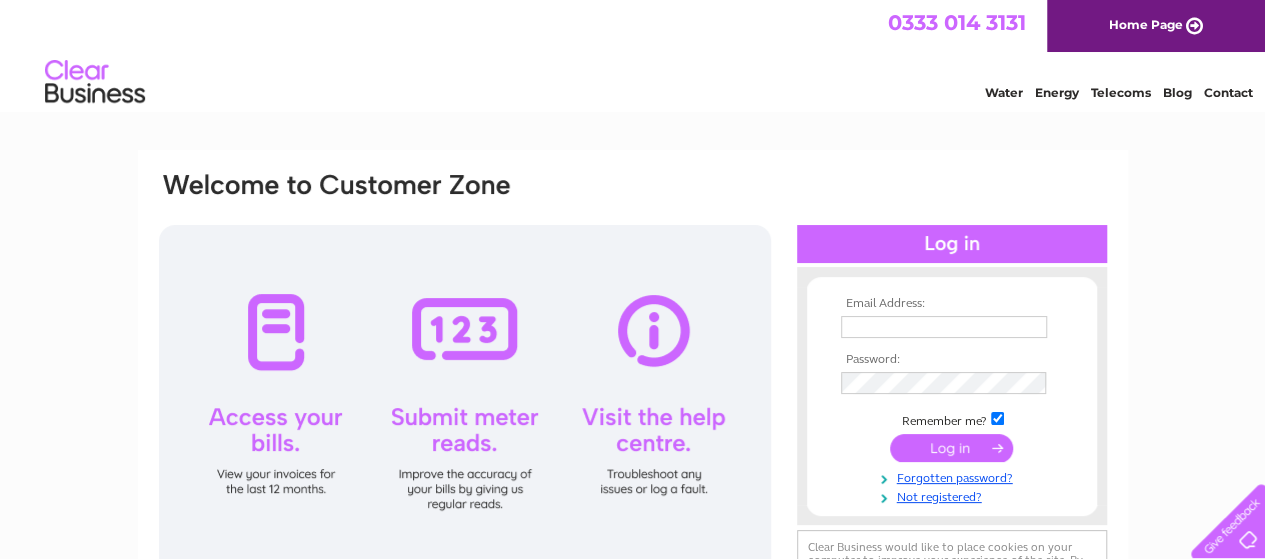 scroll, scrollTop: 0, scrollLeft: 0, axis: both 